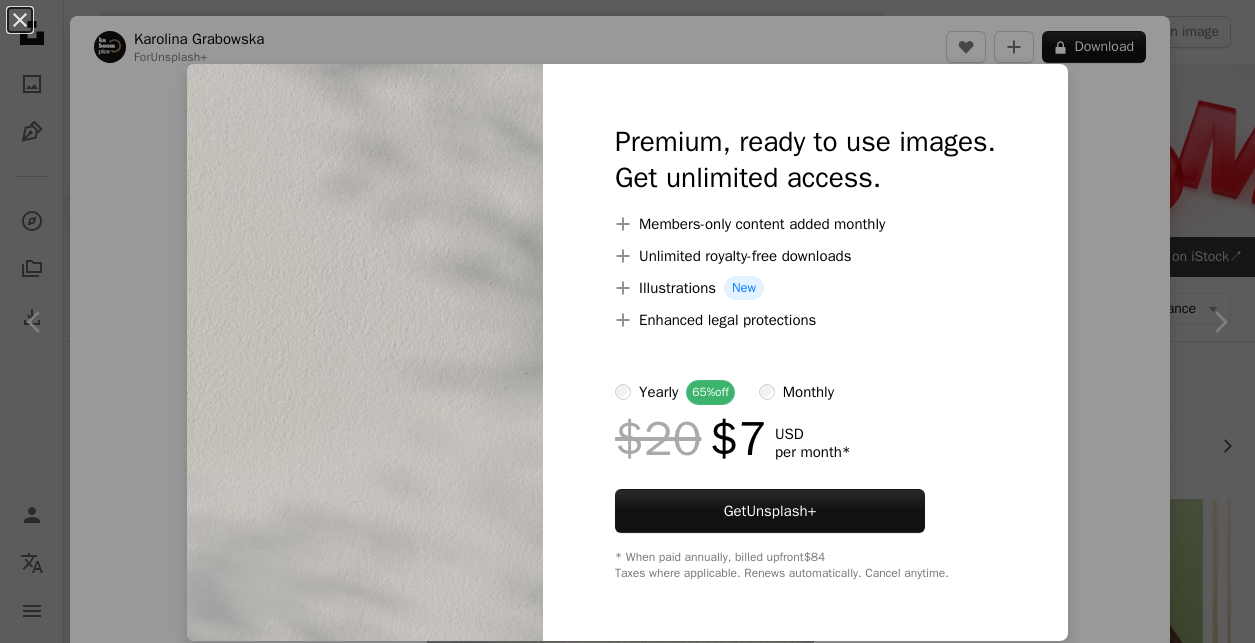 scroll, scrollTop: 7492, scrollLeft: 0, axis: vertical 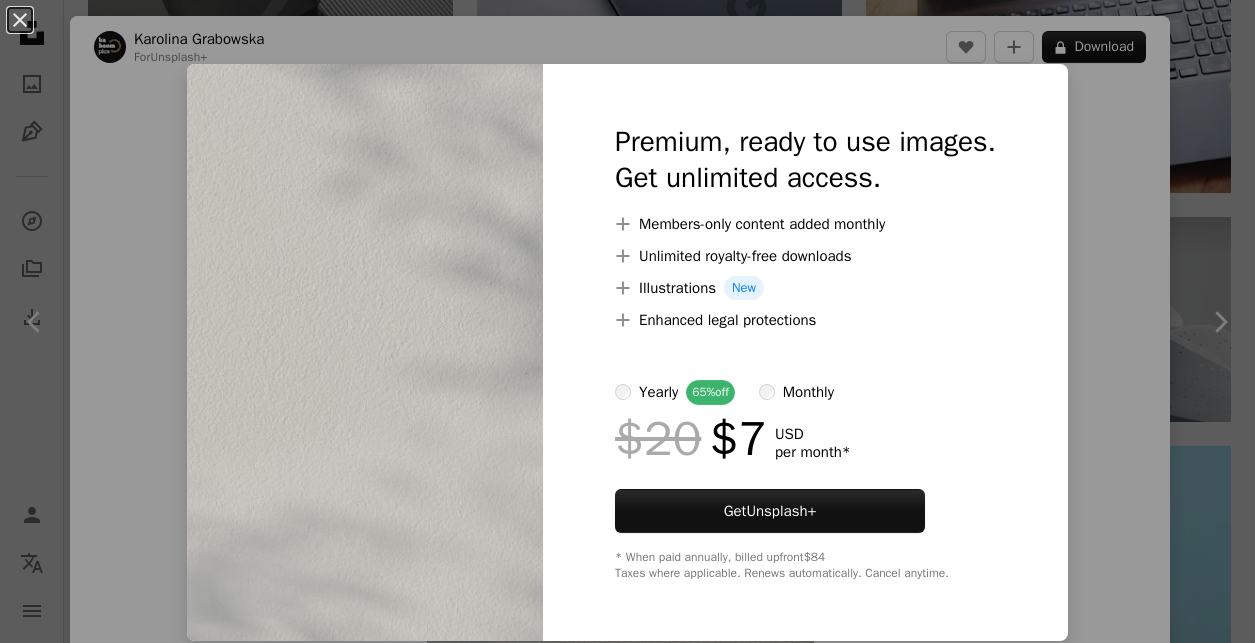click on "monthly" at bounding box center [796, 392] 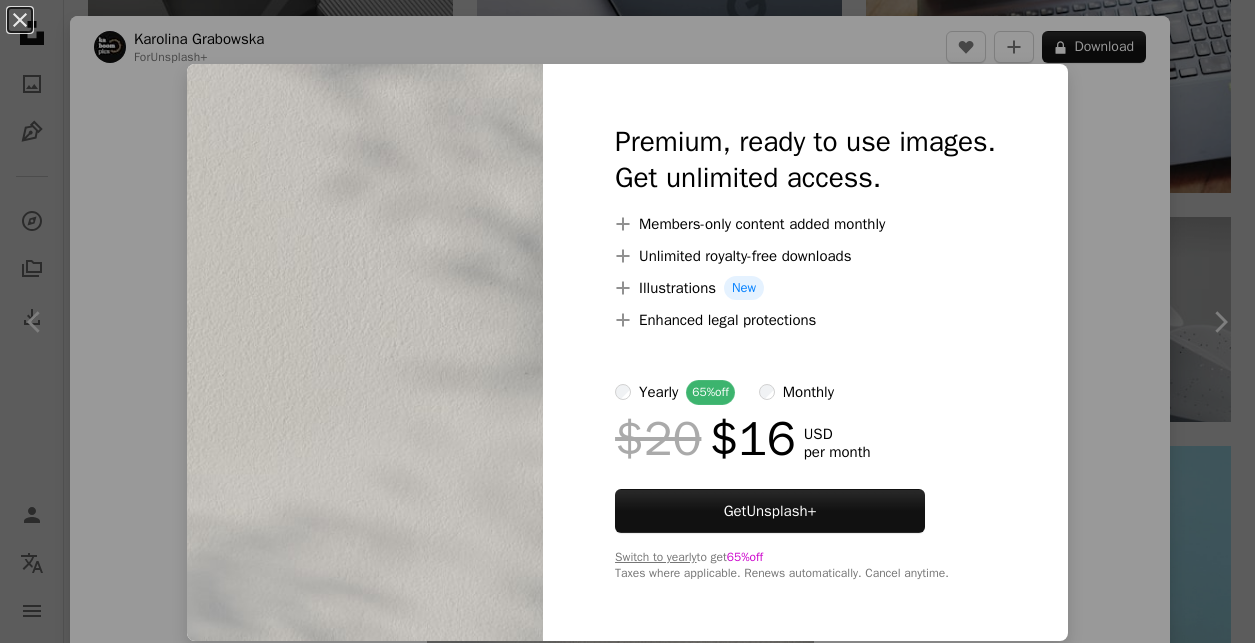 click on "yearly 65%  off" at bounding box center [675, 392] 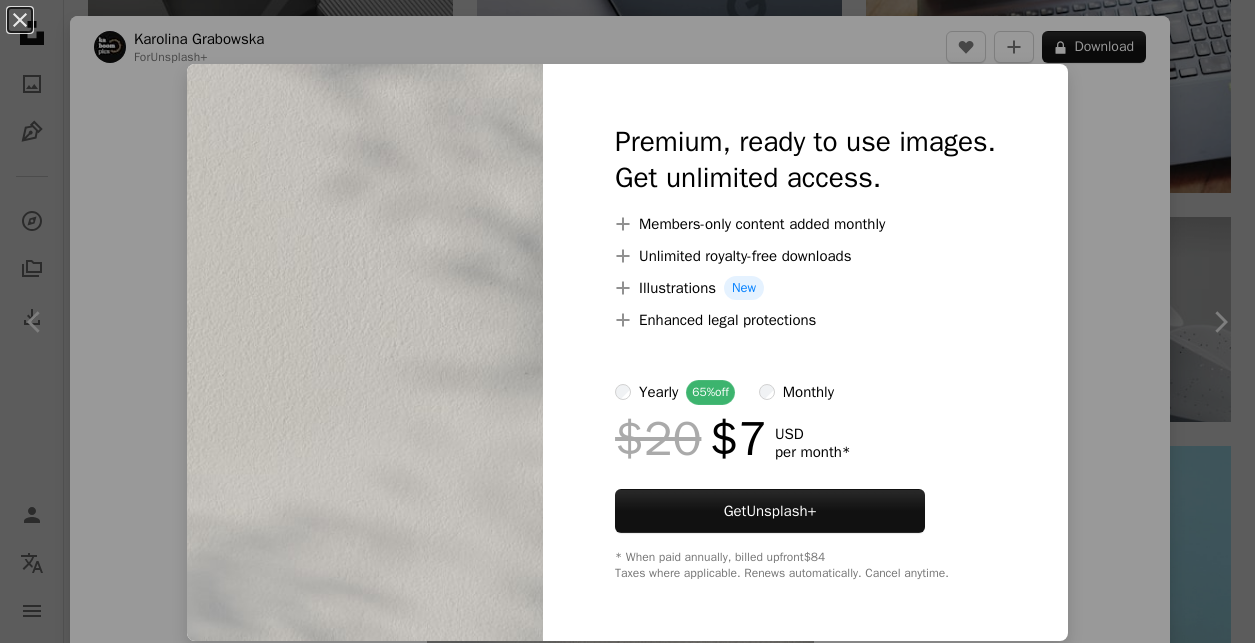 click on "An X shape Premium, ready to use images. Get unlimited access. A plus sign Members-only content added monthly A plus sign Unlimited royalty-free downloads A plus sign Illustrations  New A plus sign Enhanced legal protections yearly 65%  off monthly $20   $7 USD per month * Get  Unsplash+ * When paid annually, billed upfront  $84 Taxes where applicable. Renews automatically. Cancel anytime." at bounding box center (627, 321) 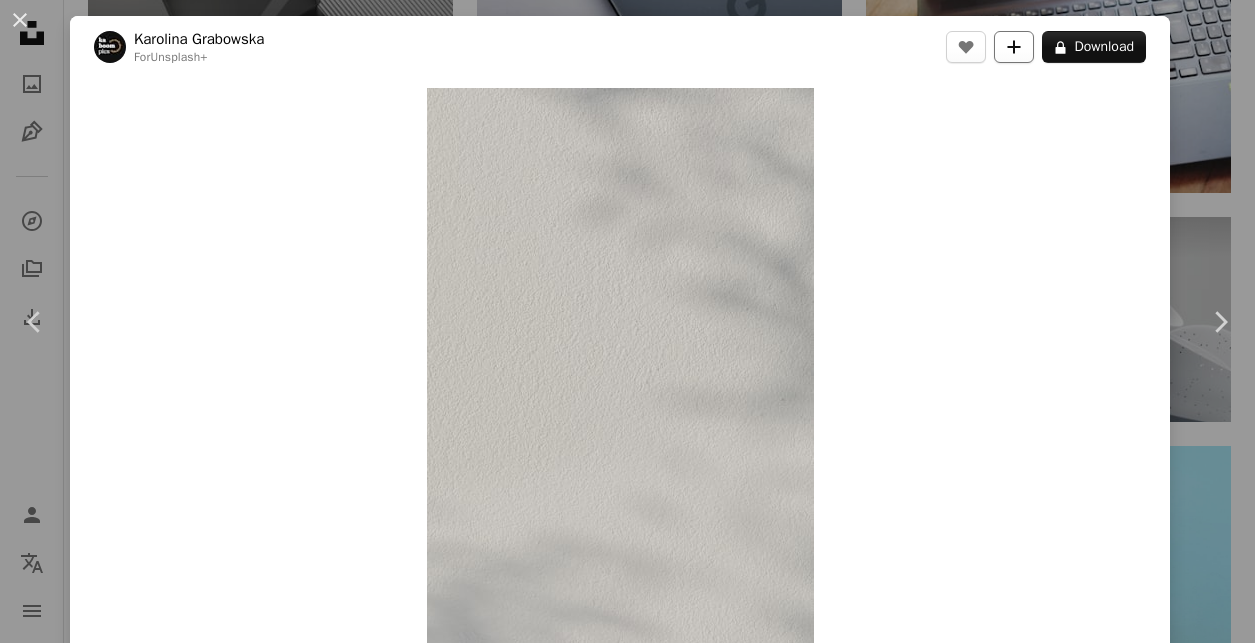 click on "A plus sign" 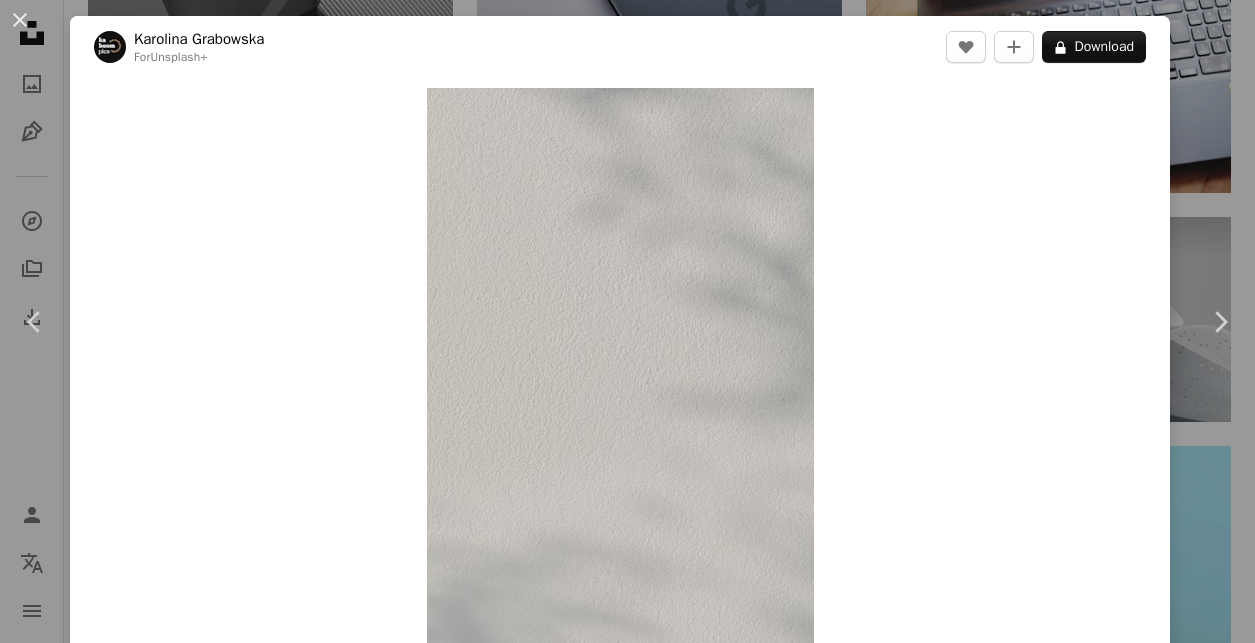 click on "An X shape Join Unsplash Already have an account?  Login First name Last name Email Username  (only letters, numbers and underscores) Password  (min. 8 char) Join By joining, you agree to the  Terms  and  Privacy Policy ." at bounding box center [627, 8834] 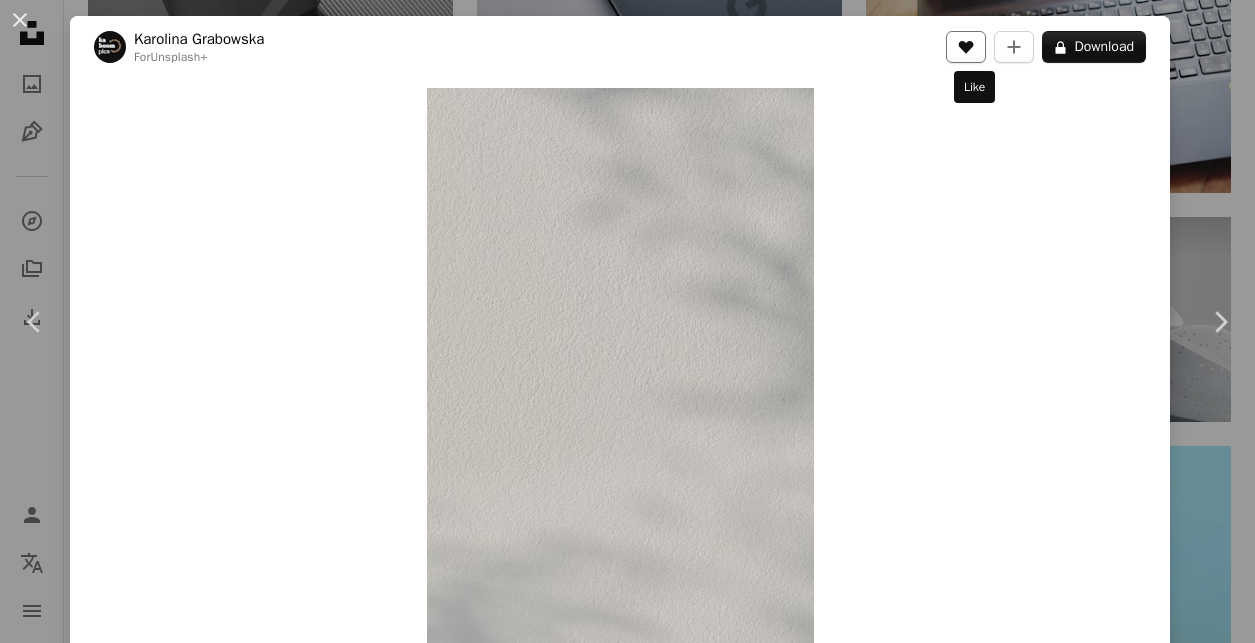 click on "A heart" at bounding box center (966, 47) 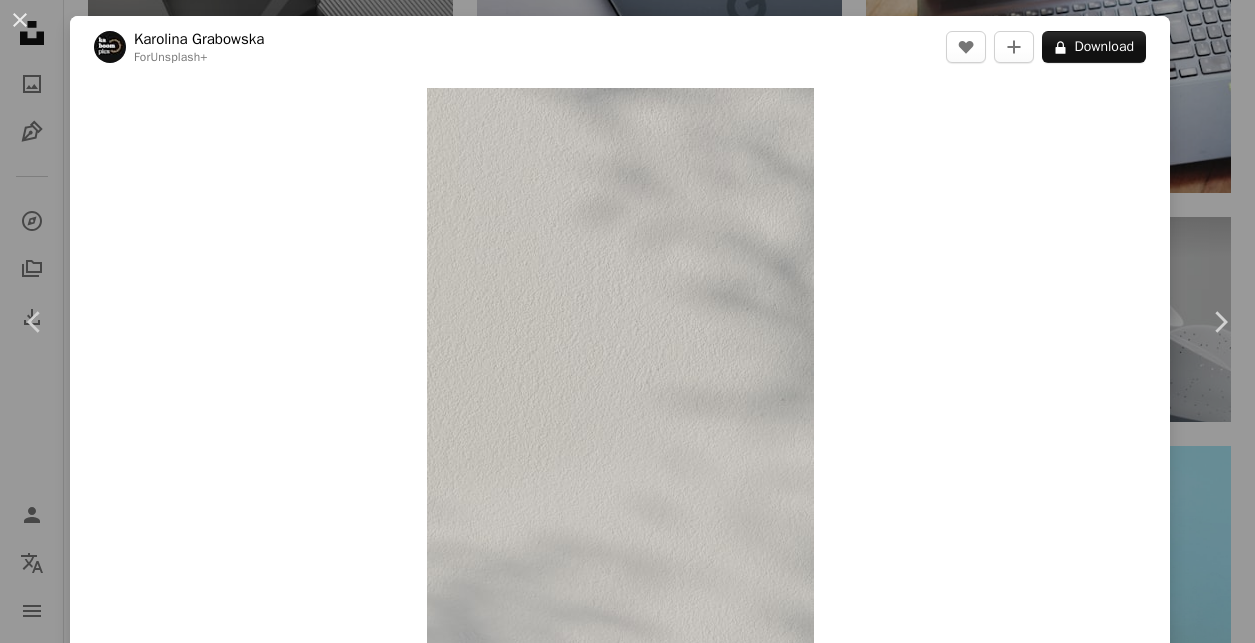 click on "An X shape Join Unsplash Already have an account?  Login First name Last name Email Username  (only letters, numbers and underscores) Password  (min. 8 char) Join By joining, you agree to the  Terms  and  Privacy Policy ." at bounding box center (627, 8834) 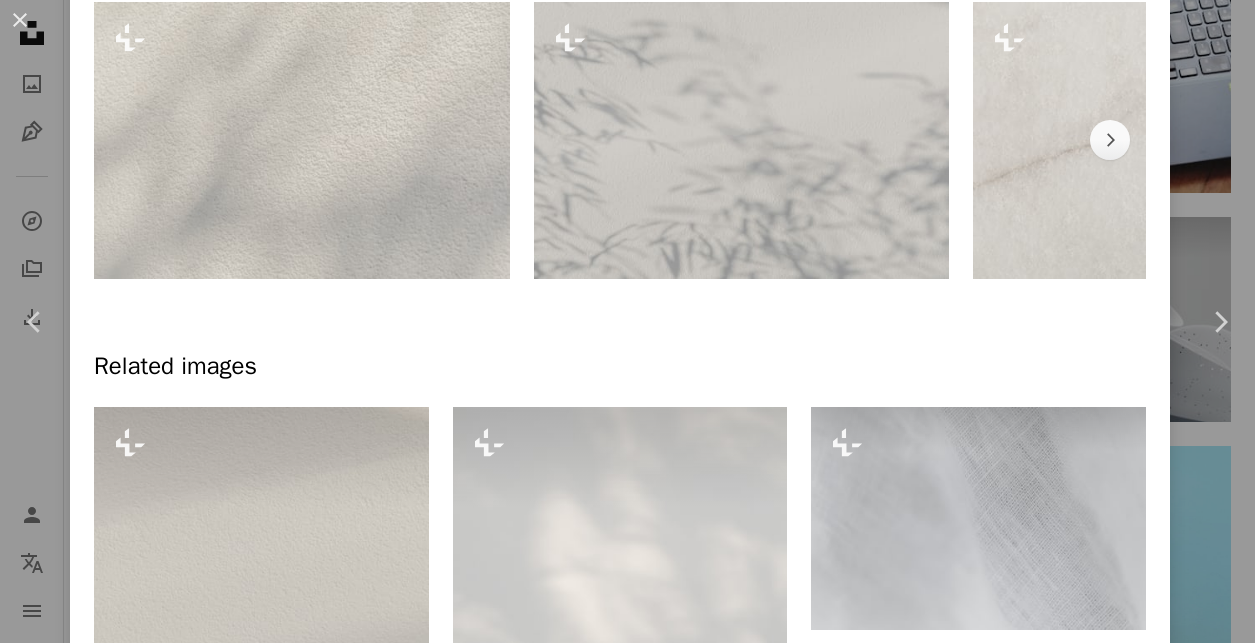 scroll, scrollTop: 822, scrollLeft: 0, axis: vertical 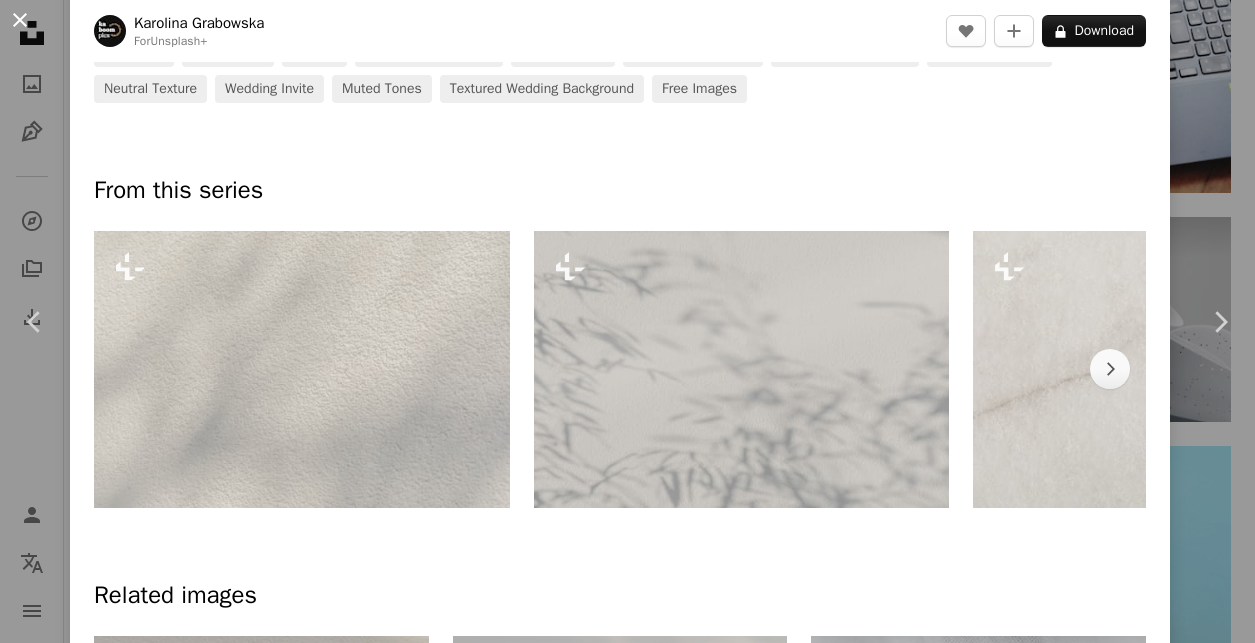 click on "An X shape" at bounding box center [20, 20] 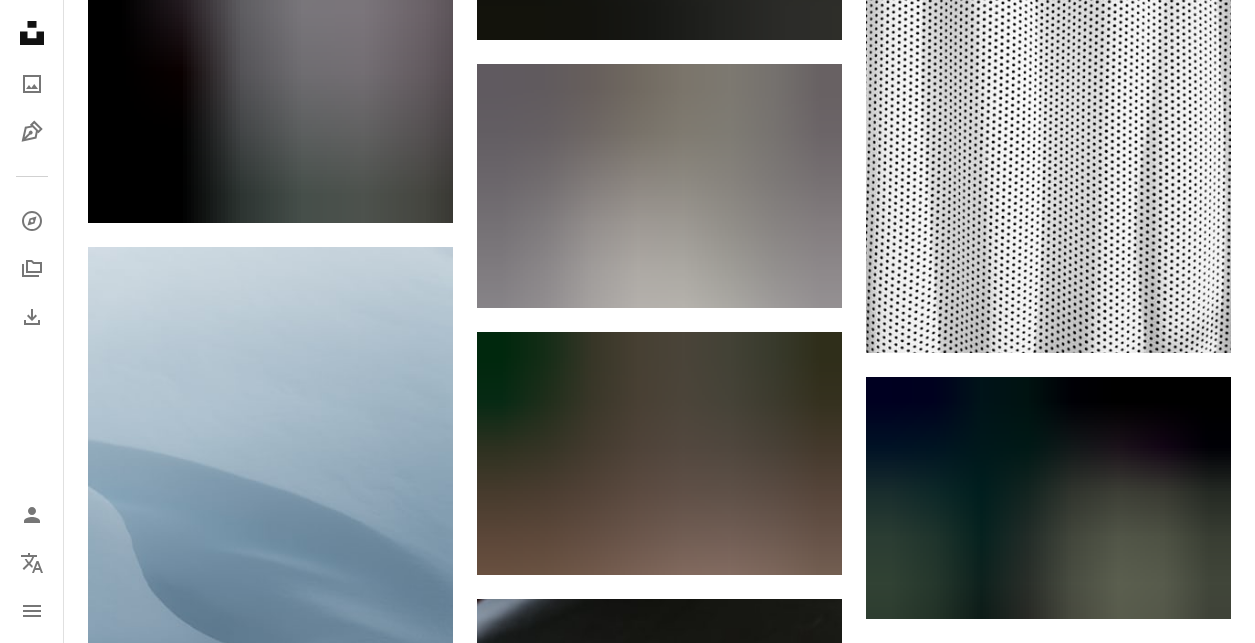 scroll, scrollTop: 52635, scrollLeft: 0, axis: vertical 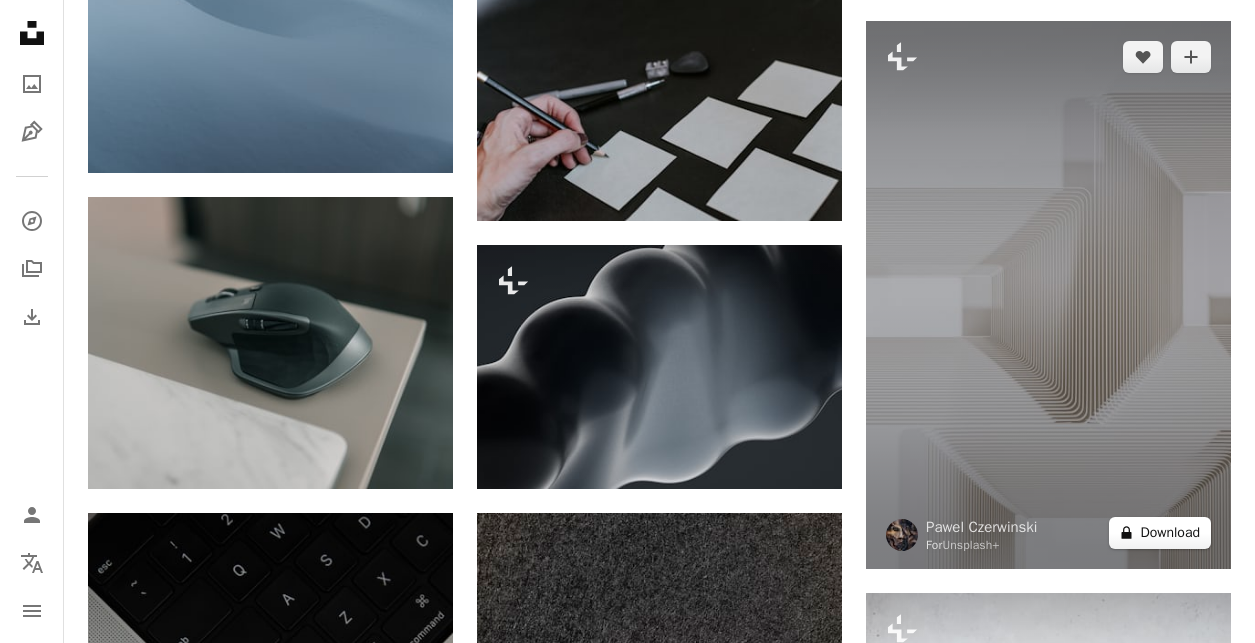 click on "A lock Download" at bounding box center [1160, 533] 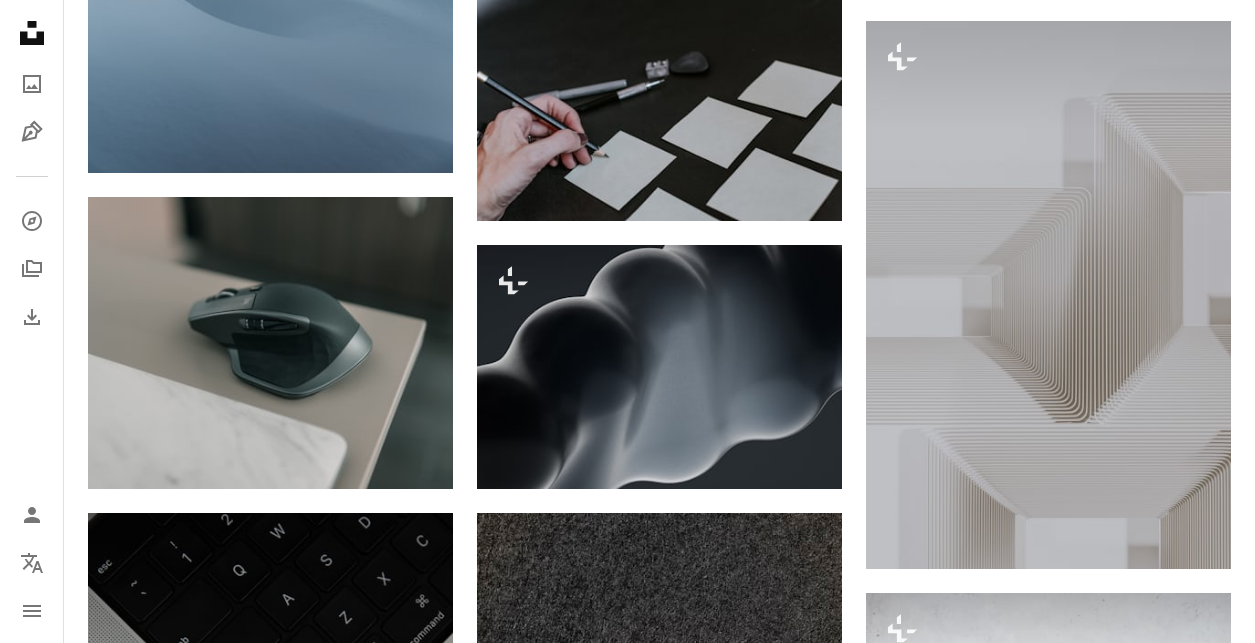 click on "An X shape Premium, ready to use images. Get unlimited access. A plus sign Members-only content added monthly A plus sign Unlimited royalty-free downloads A plus sign Illustrations  New A plus sign Enhanced legal protections yearly 65%  off monthly $20   $7 USD per month * Get  Unsplash+ * When paid annually, billed upfront  $84 Taxes where applicable. Renews automatically. Cancel anytime." at bounding box center (627, 3839) 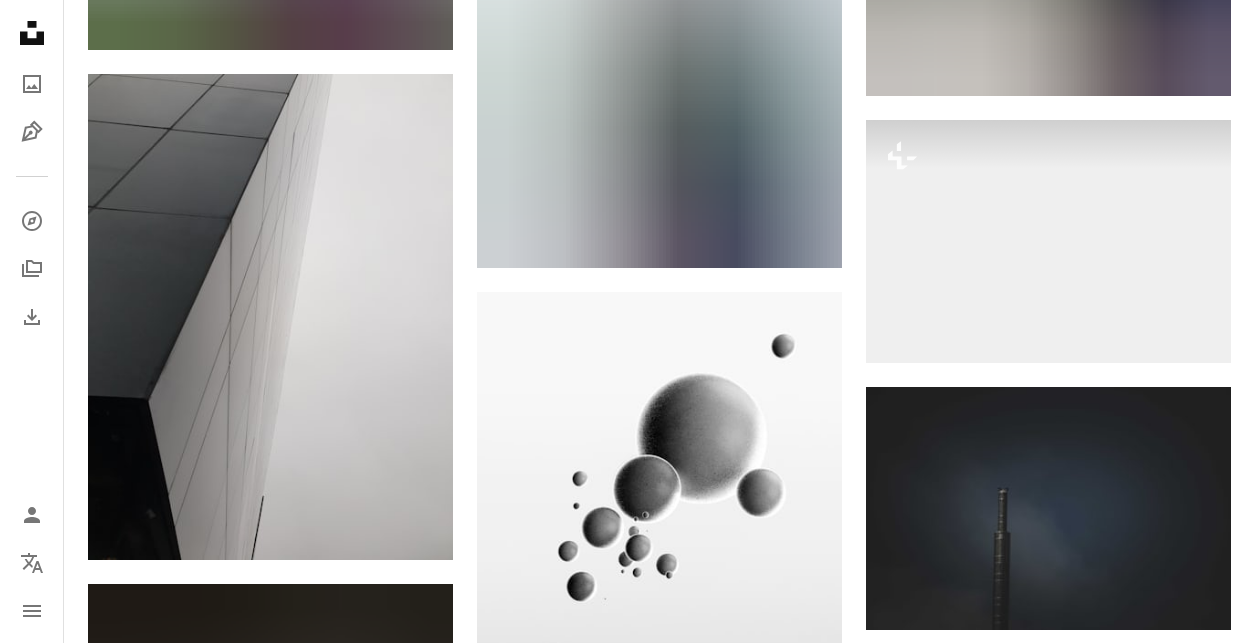 scroll, scrollTop: 128043, scrollLeft: 0, axis: vertical 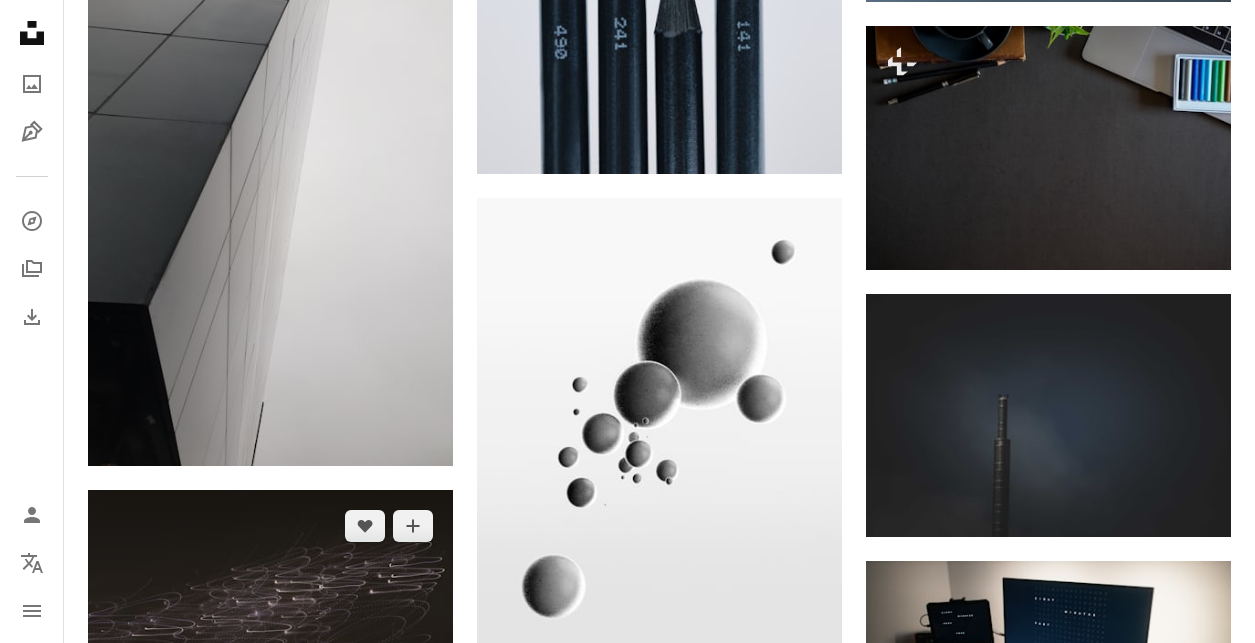 click at bounding box center [270, 607] 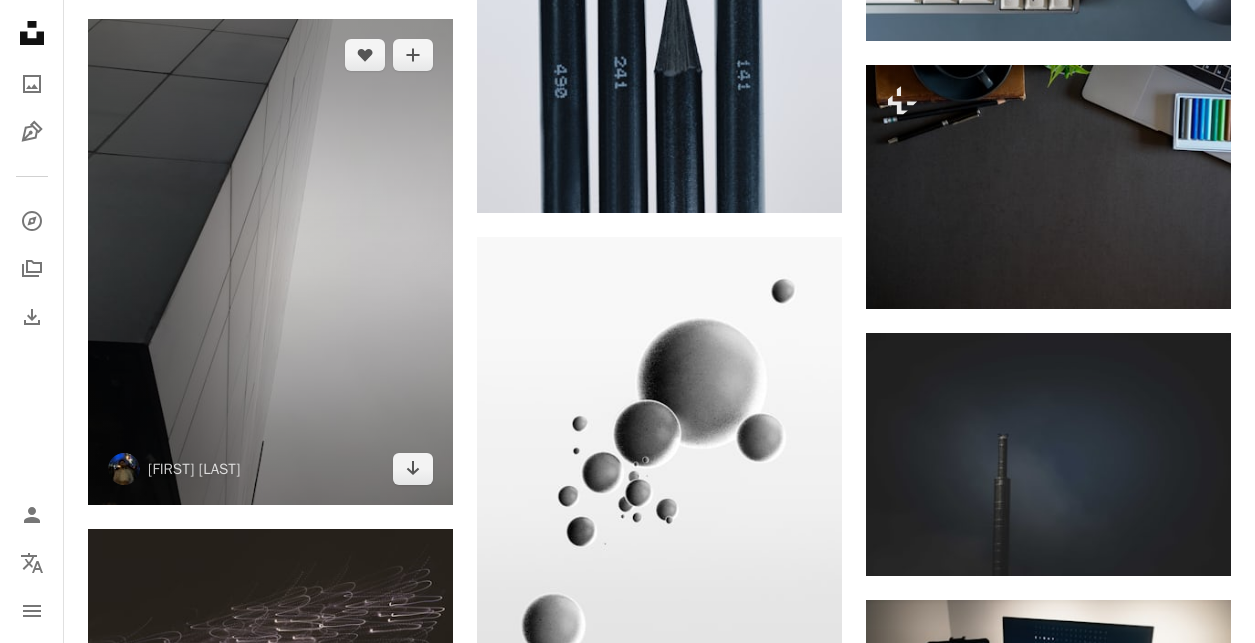 click at bounding box center [270, 262] 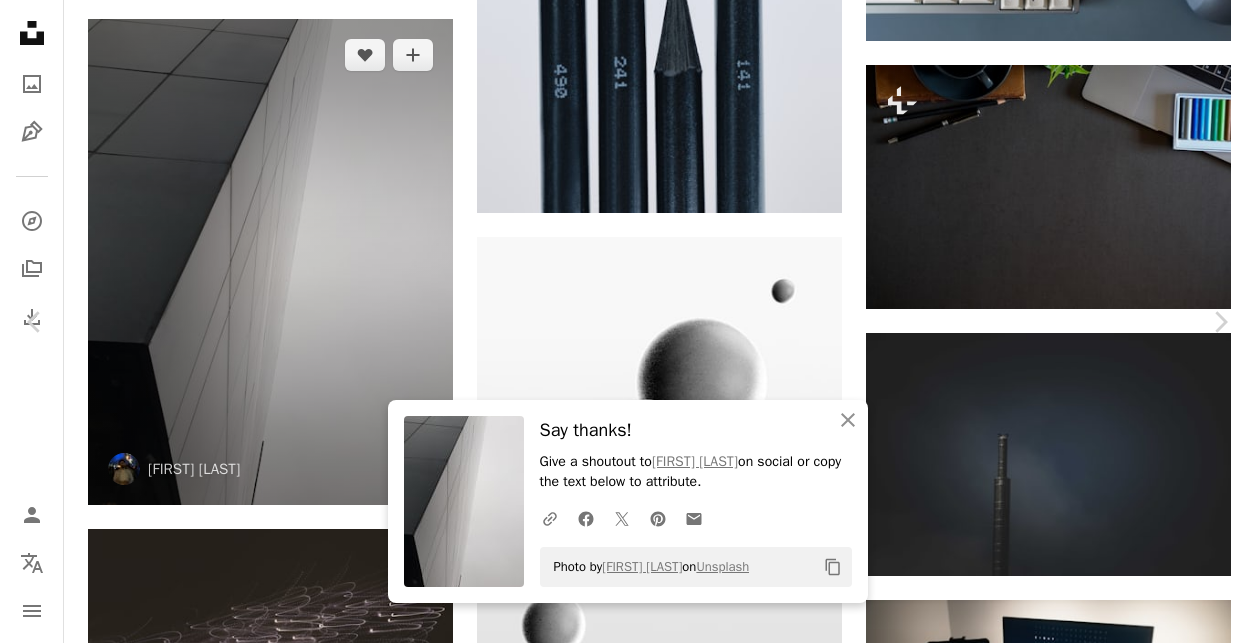 scroll, scrollTop: 127969, scrollLeft: 0, axis: vertical 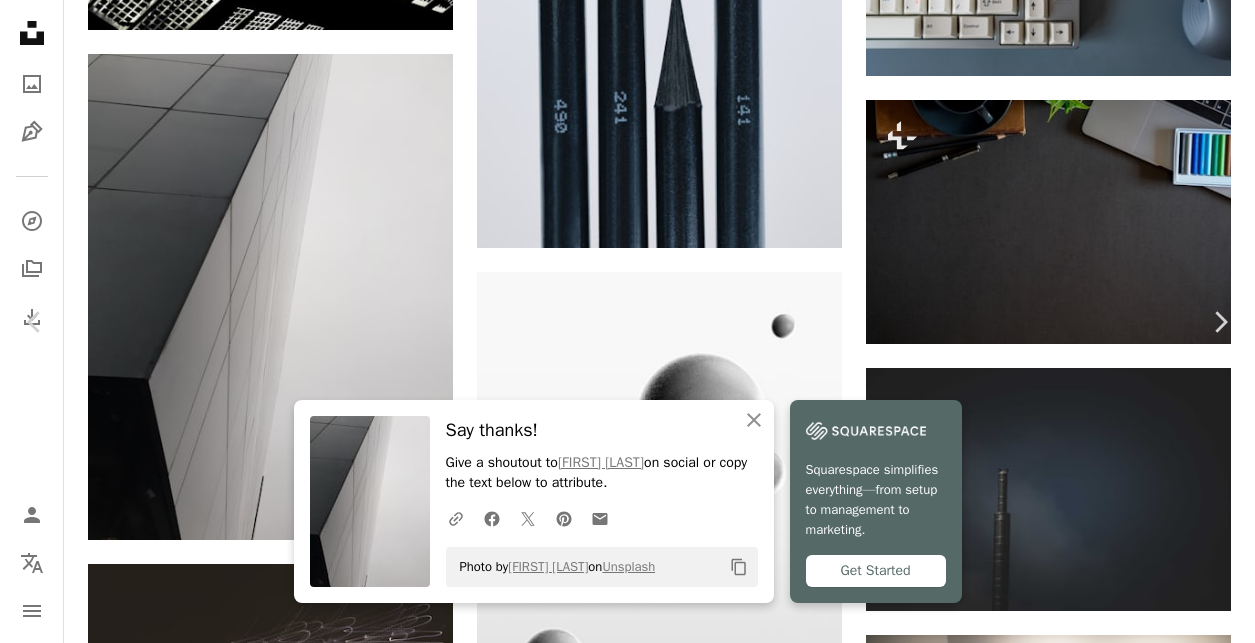 click on "Zoom in" at bounding box center [620, 4254] 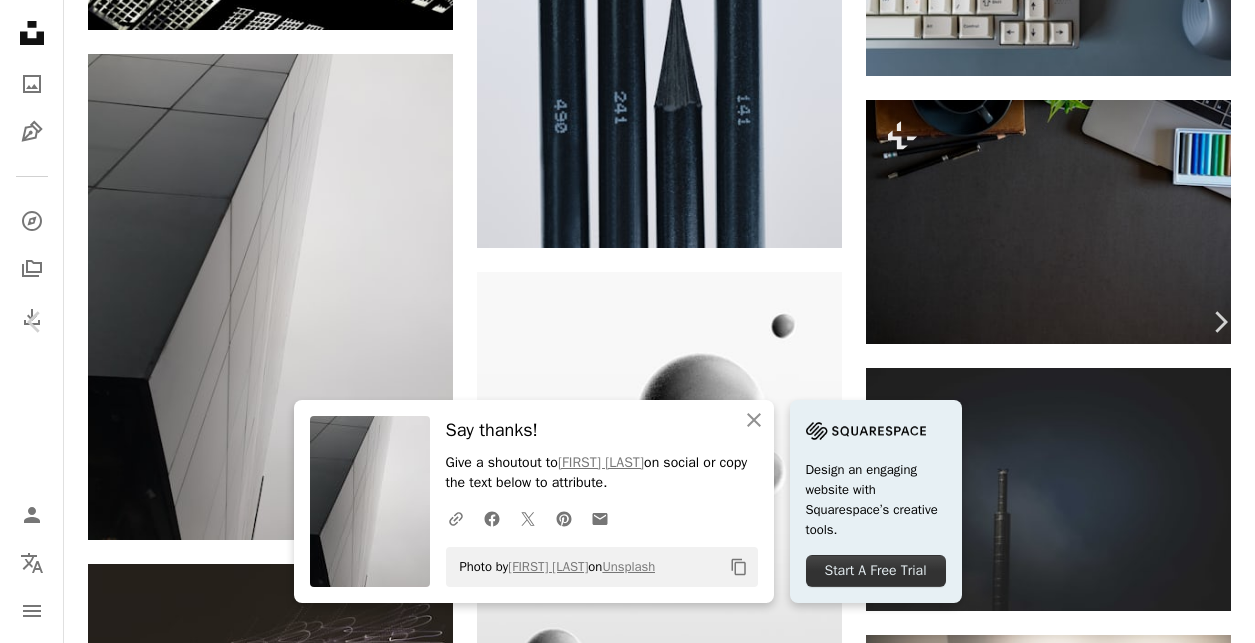 click on "A plus sign Enhanced legal protections" at bounding box center [805, 4196] 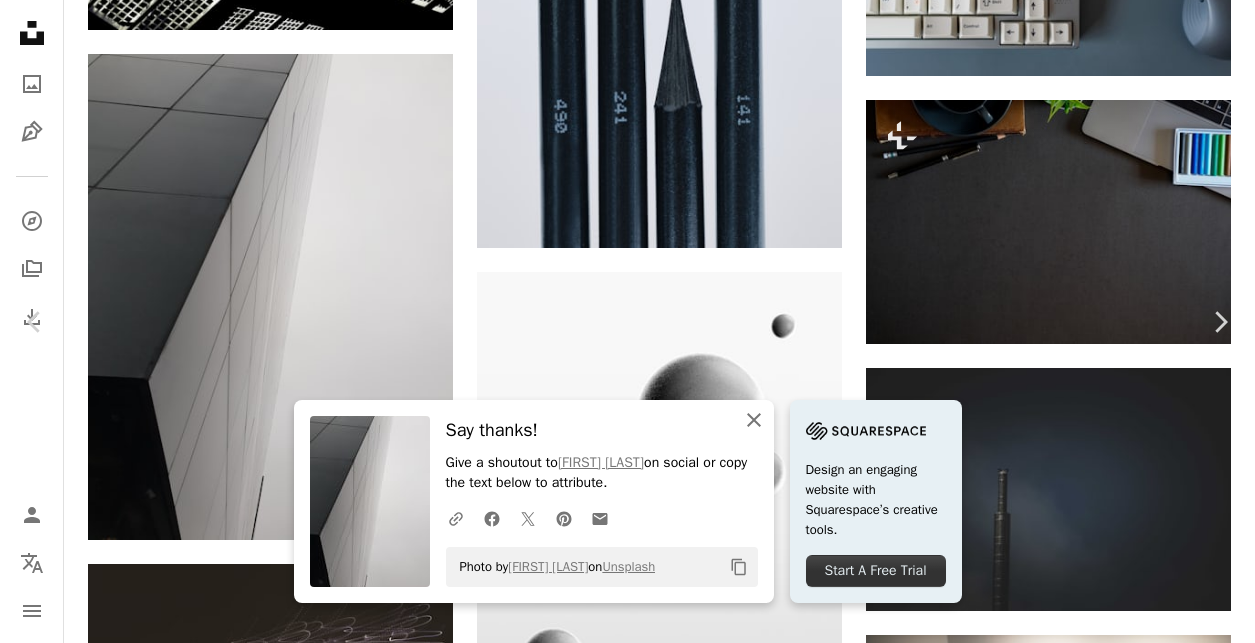 click 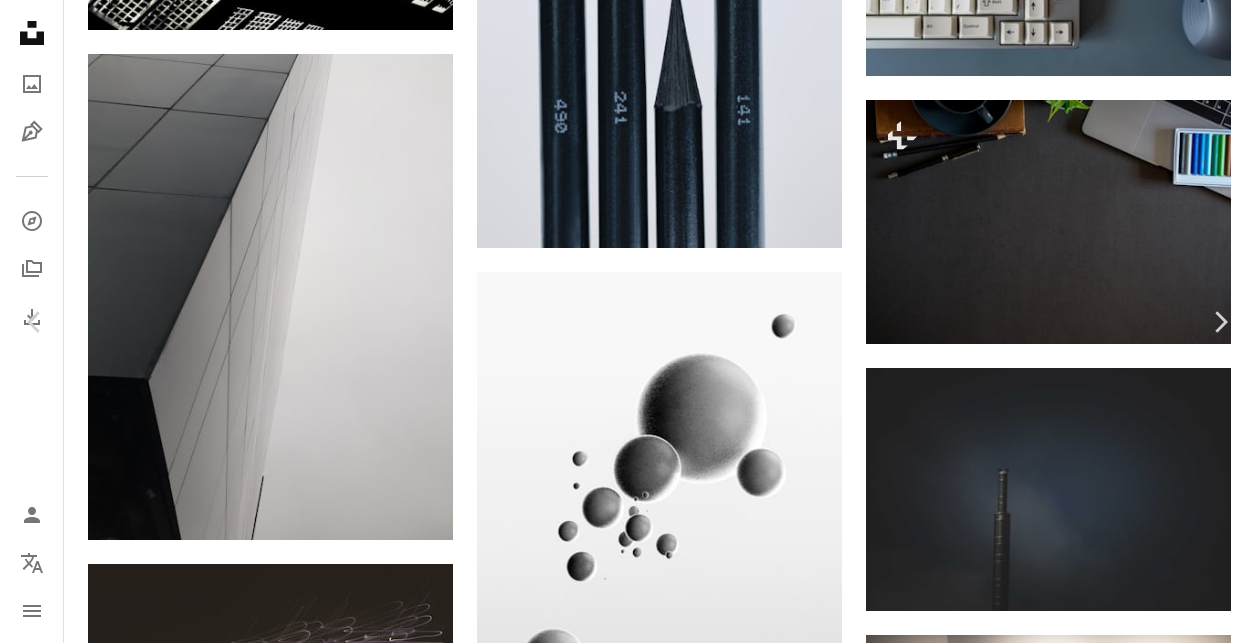 click on "An X shape" at bounding box center (20, 20) 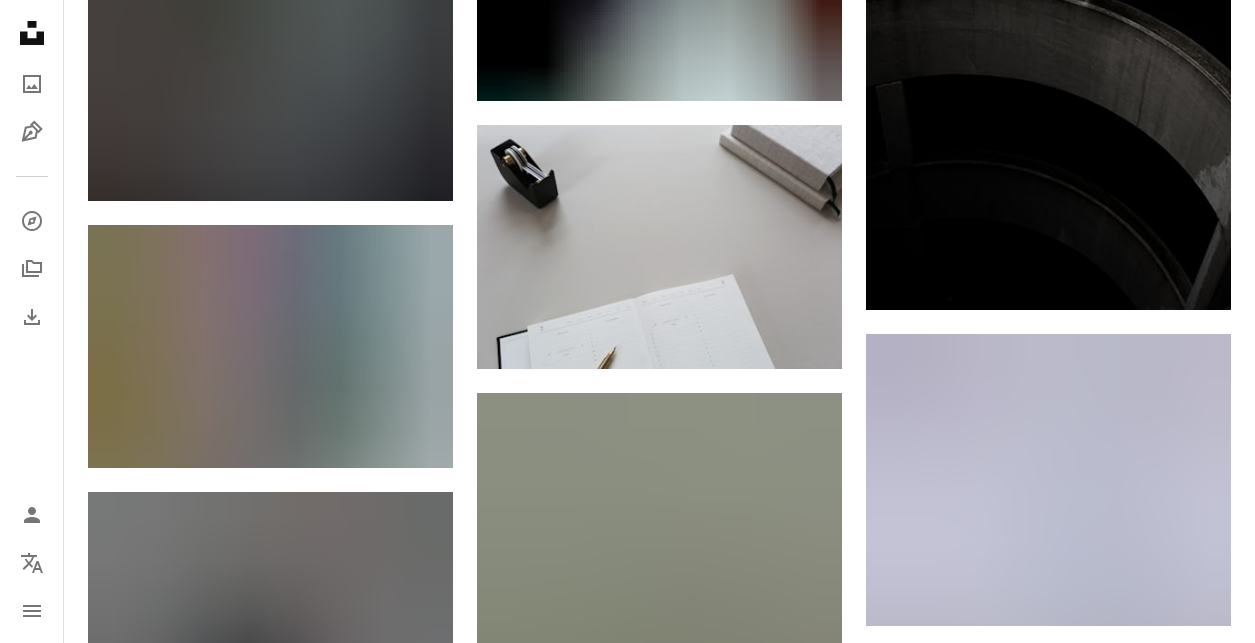 scroll, scrollTop: 142447, scrollLeft: 0, axis: vertical 